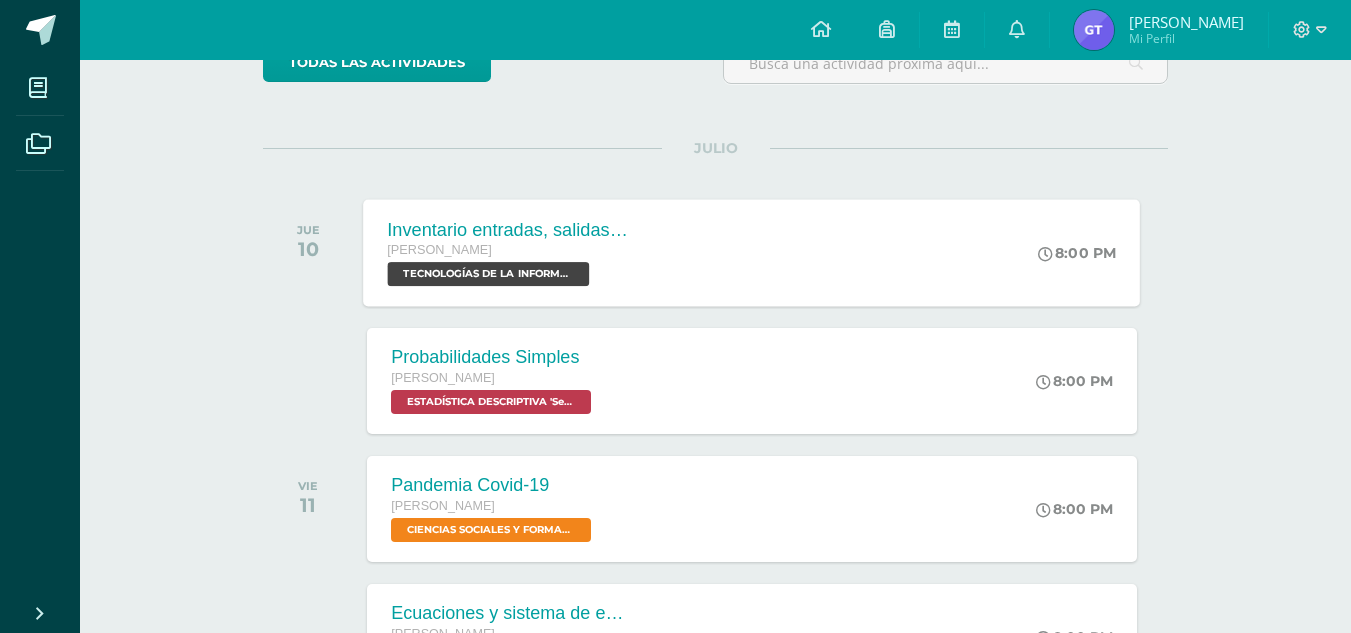 scroll, scrollTop: 205, scrollLeft: 0, axis: vertical 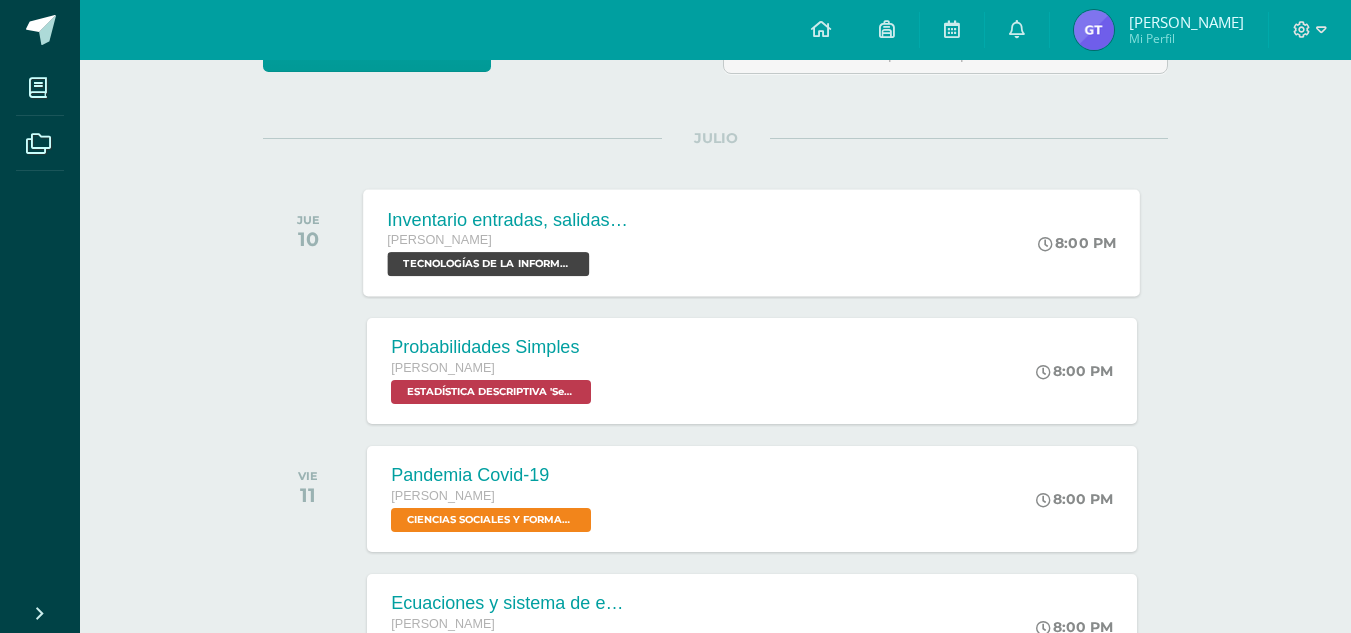 click on "Inventario entradas, salidas y control de stock
[PERSON_NAME]
TECNOLOGÍAS DE LA INFORMACIÓN Y LA COMUNICACIÓN 5 'Sección B'
8:00 PM
Inventario entradas, salidas y control de stock
TECNOLOGÍAS DE LA INFORMACIÓN Y LA COMUNICACIÓN 5
Cargando contenido" at bounding box center [752, 242] 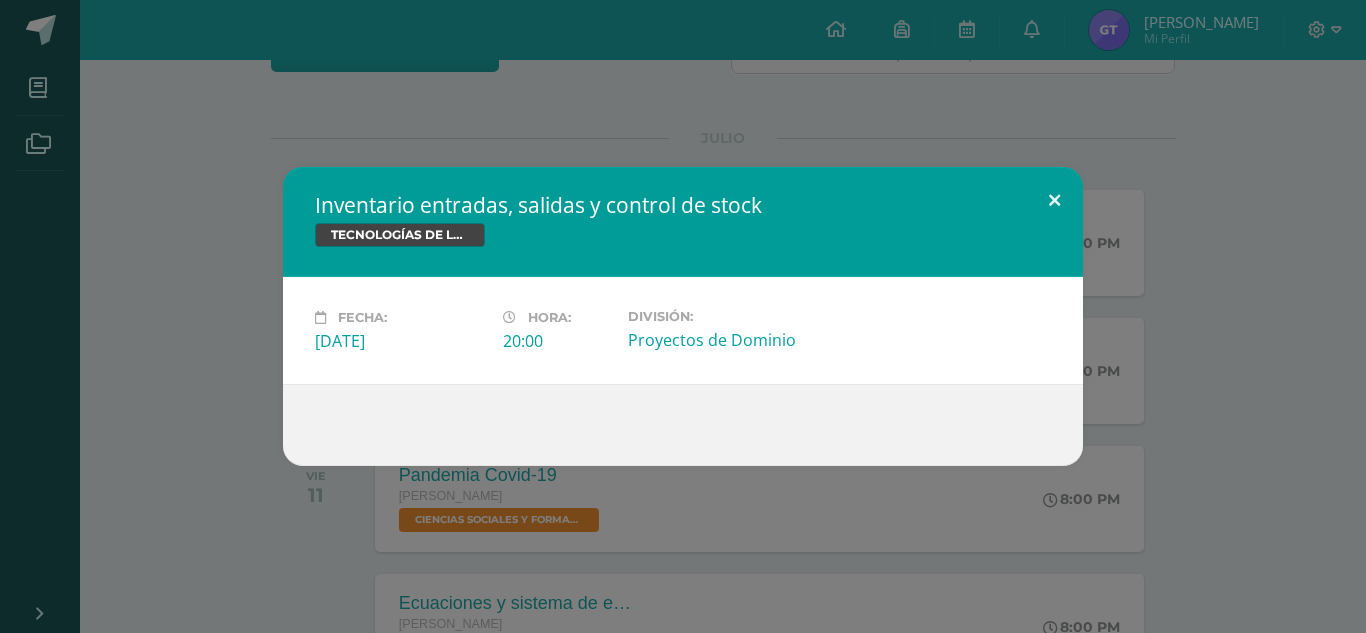 click at bounding box center [1054, 201] 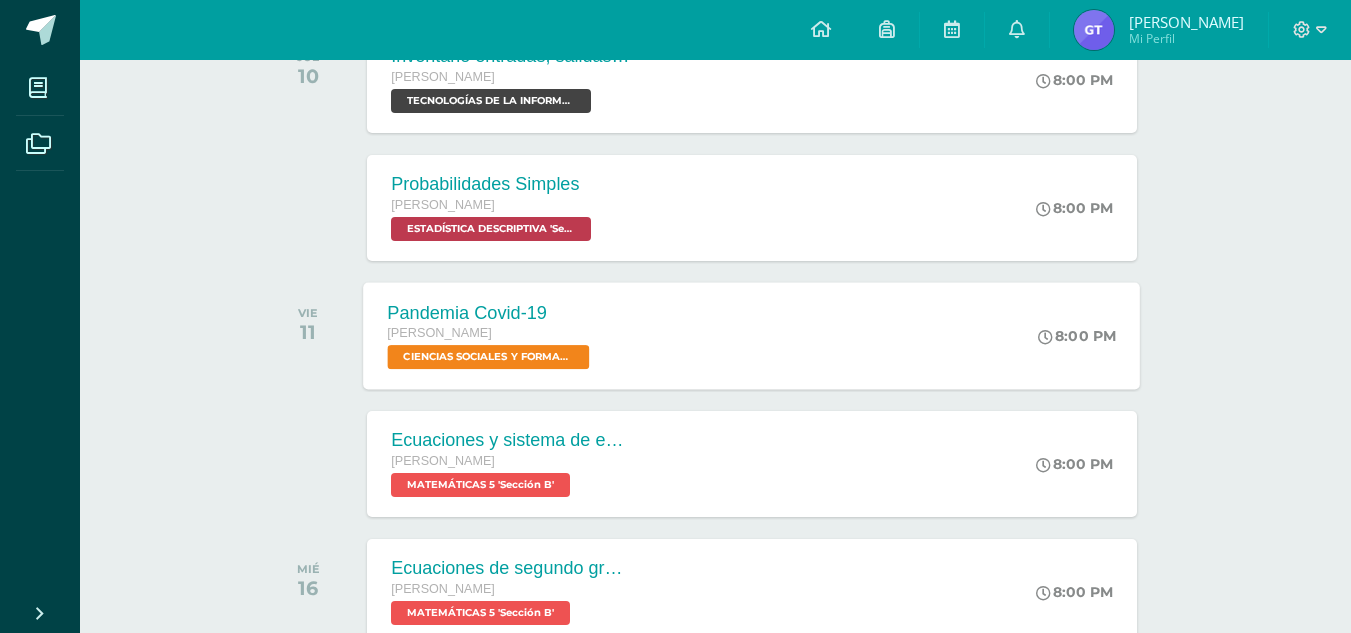 scroll, scrollTop: 0, scrollLeft: 0, axis: both 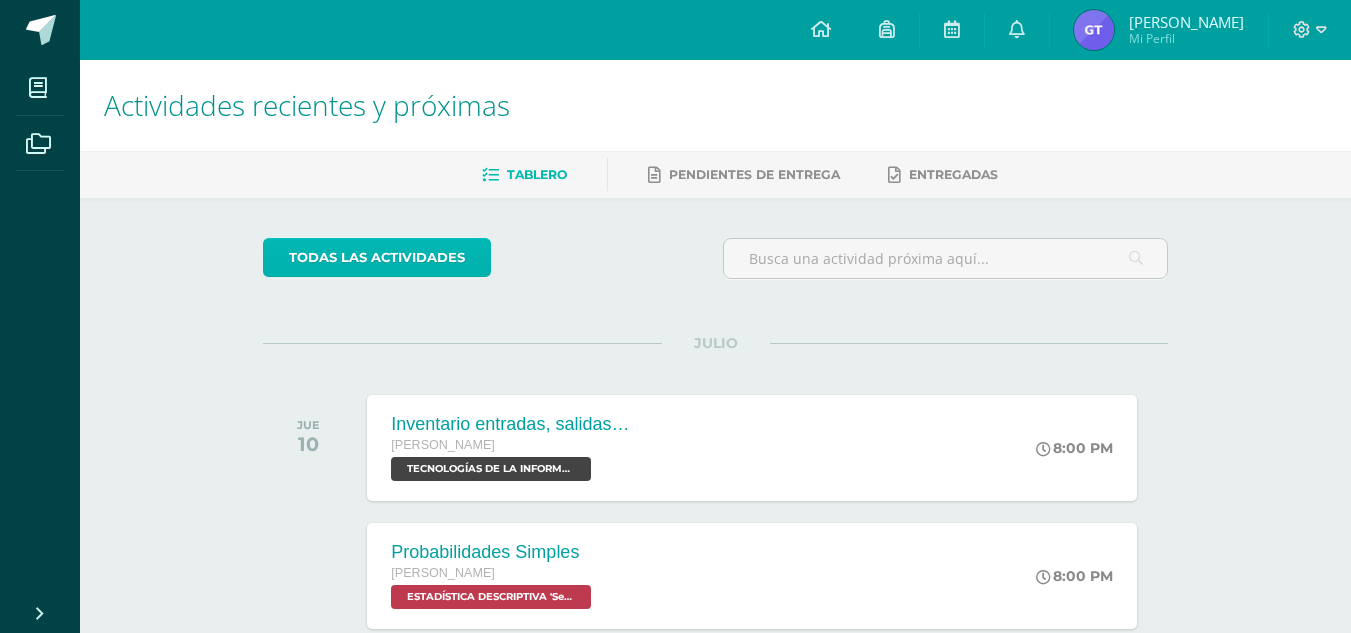 click on "todas las Actividades" at bounding box center (377, 257) 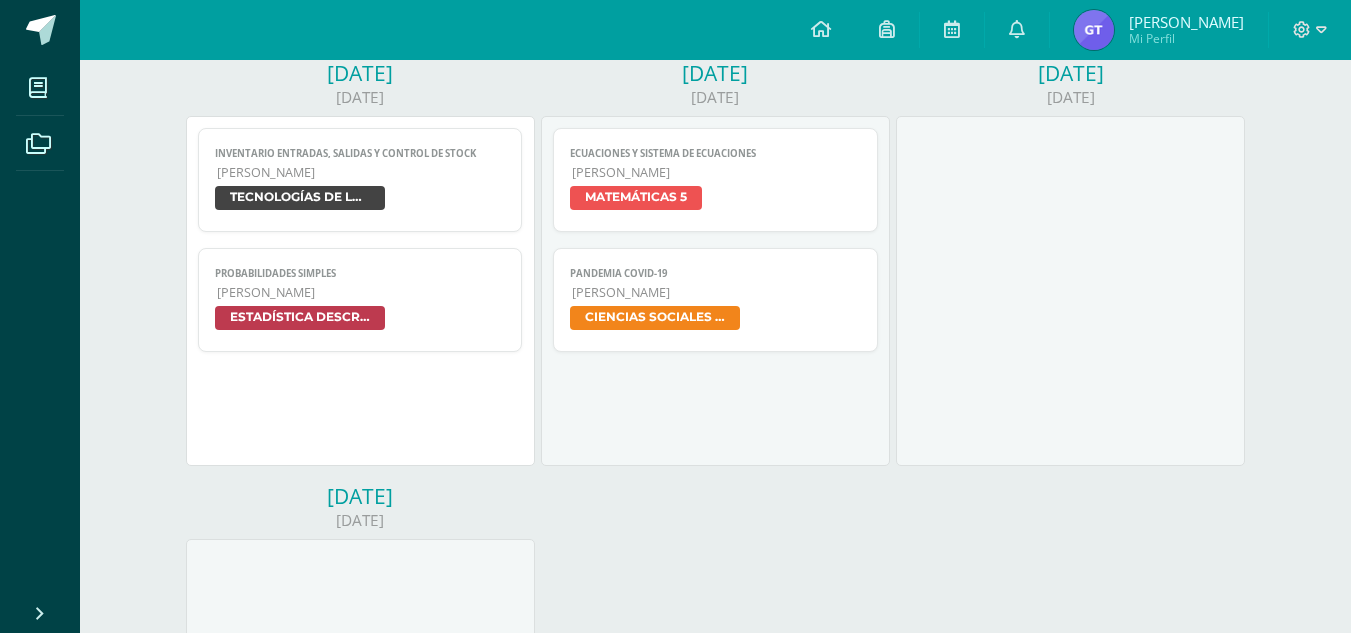 scroll, scrollTop: 692, scrollLeft: 0, axis: vertical 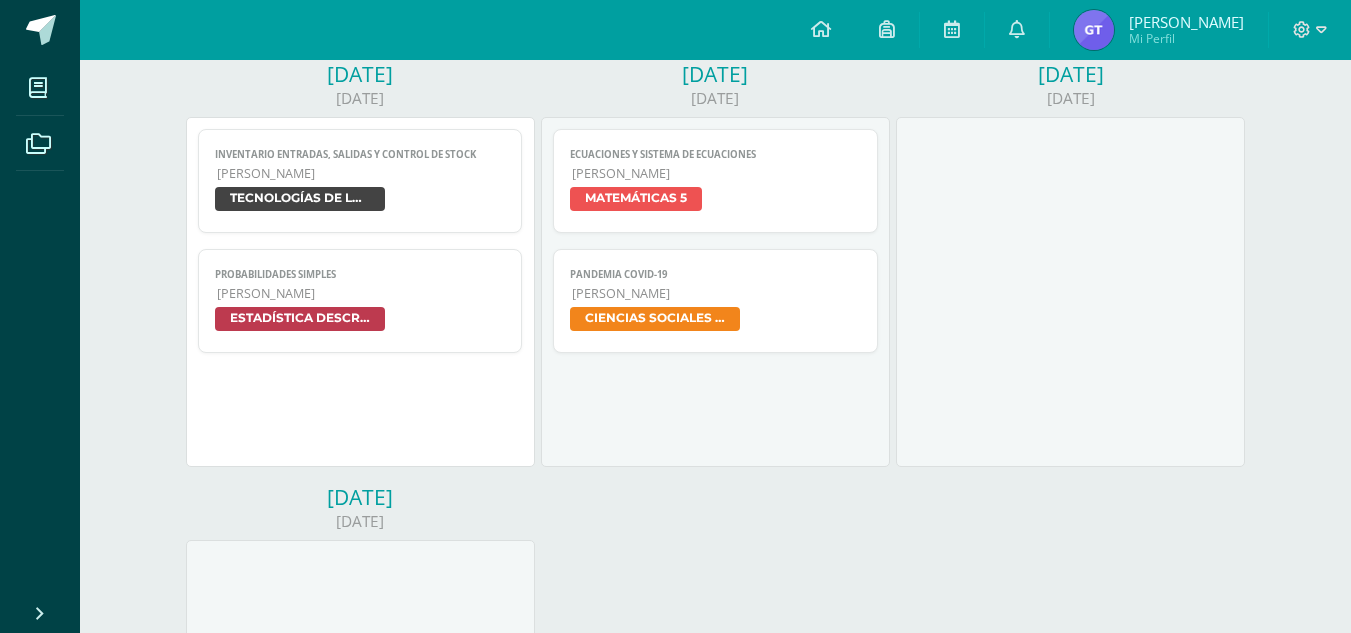 click on "Inventario entradas, salidas y control de stock Quinto Bachillerato TECNOLOGÍAS DE LA INFORMACIÓN Y LA COMUNICACIÓN 5" at bounding box center [360, 181] 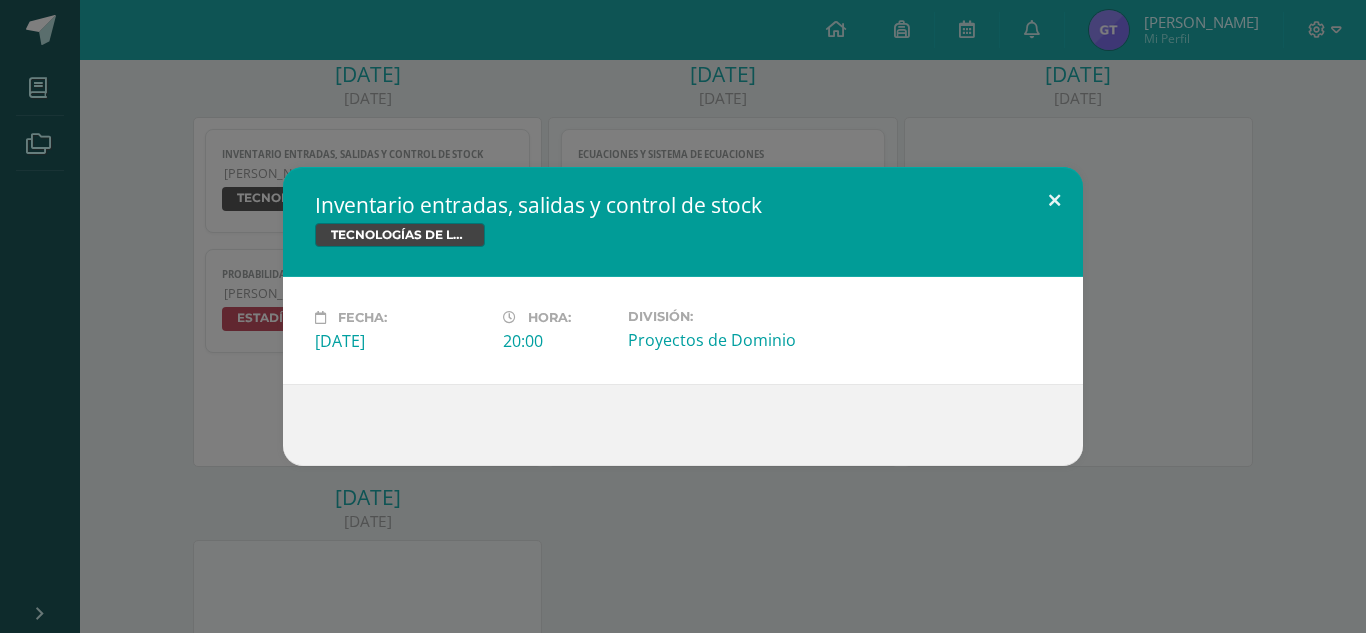 click at bounding box center (1054, 201) 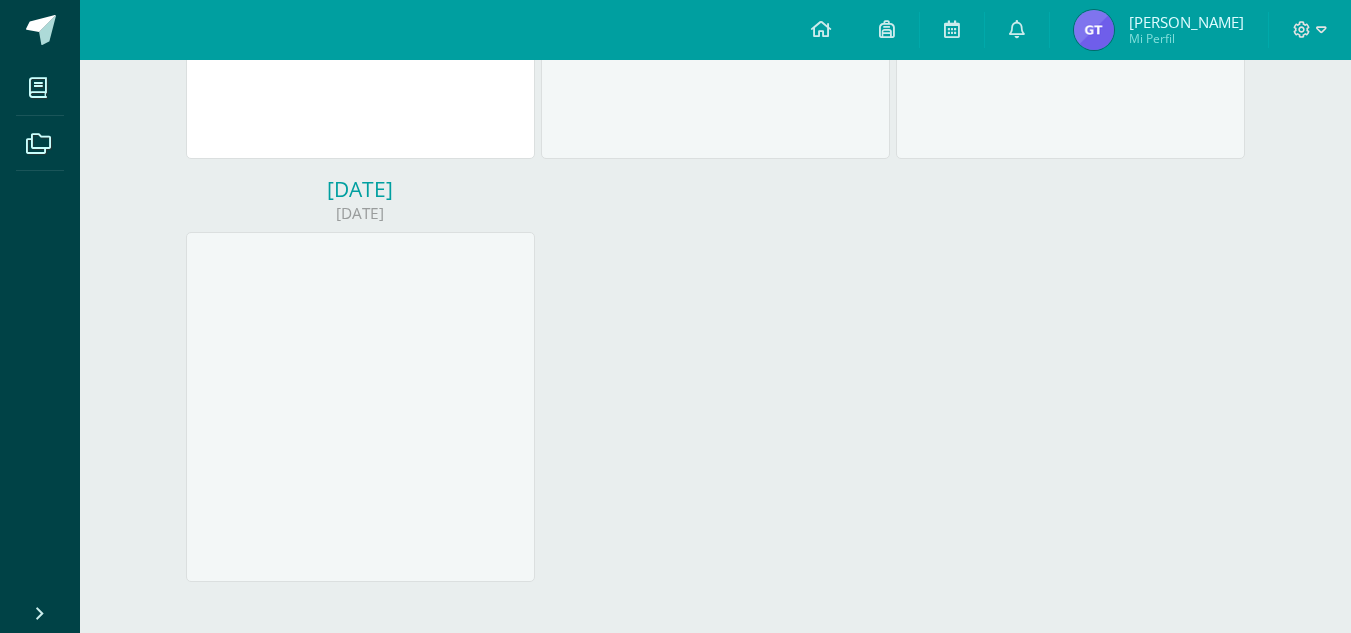 scroll, scrollTop: 1035, scrollLeft: 0, axis: vertical 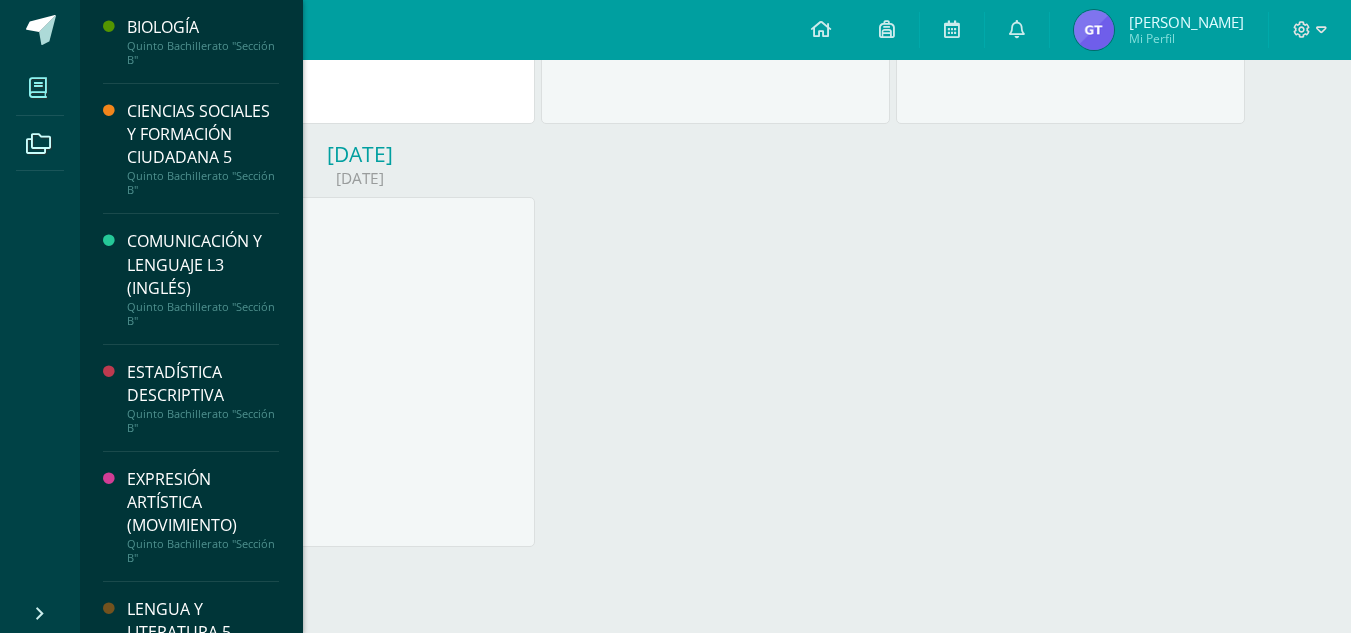click at bounding box center [38, 88] 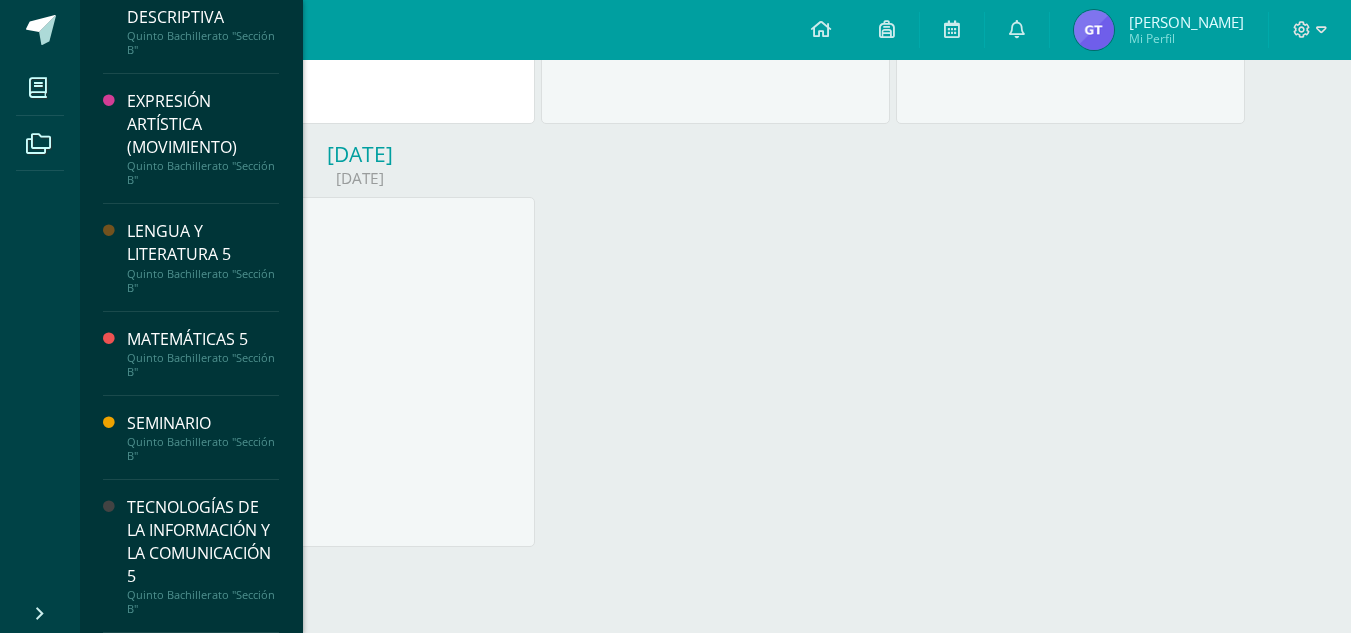 scroll, scrollTop: 401, scrollLeft: 0, axis: vertical 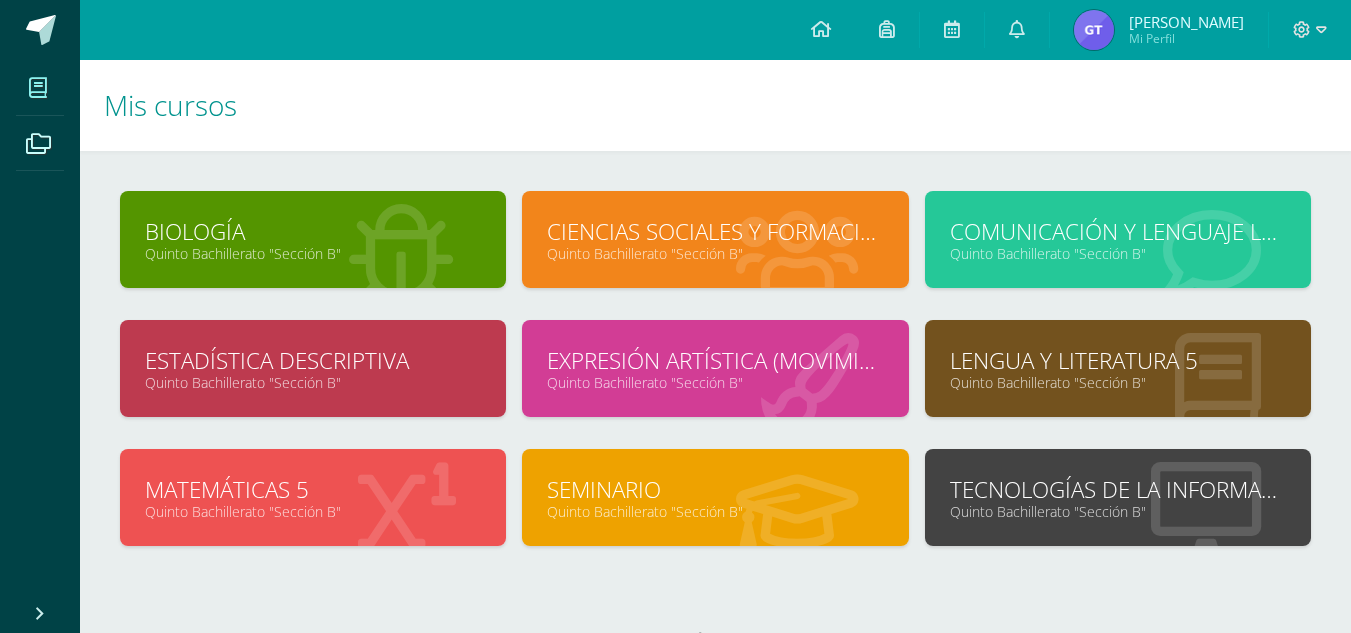 click on "TECNOLOGÍAS DE LA INFORMACIÓN Y LA COMUNICACIÓN 5
Quinto Bachillerato "Sección B"" at bounding box center [1118, 497] 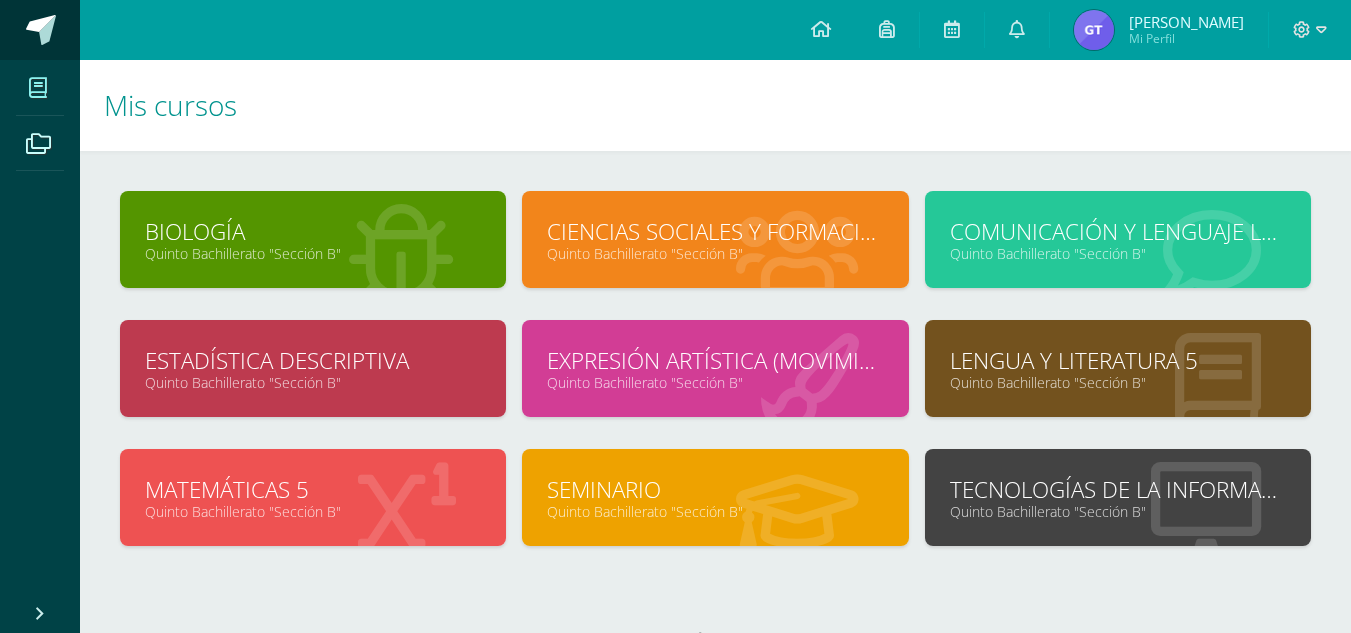 click at bounding box center (41, 30) 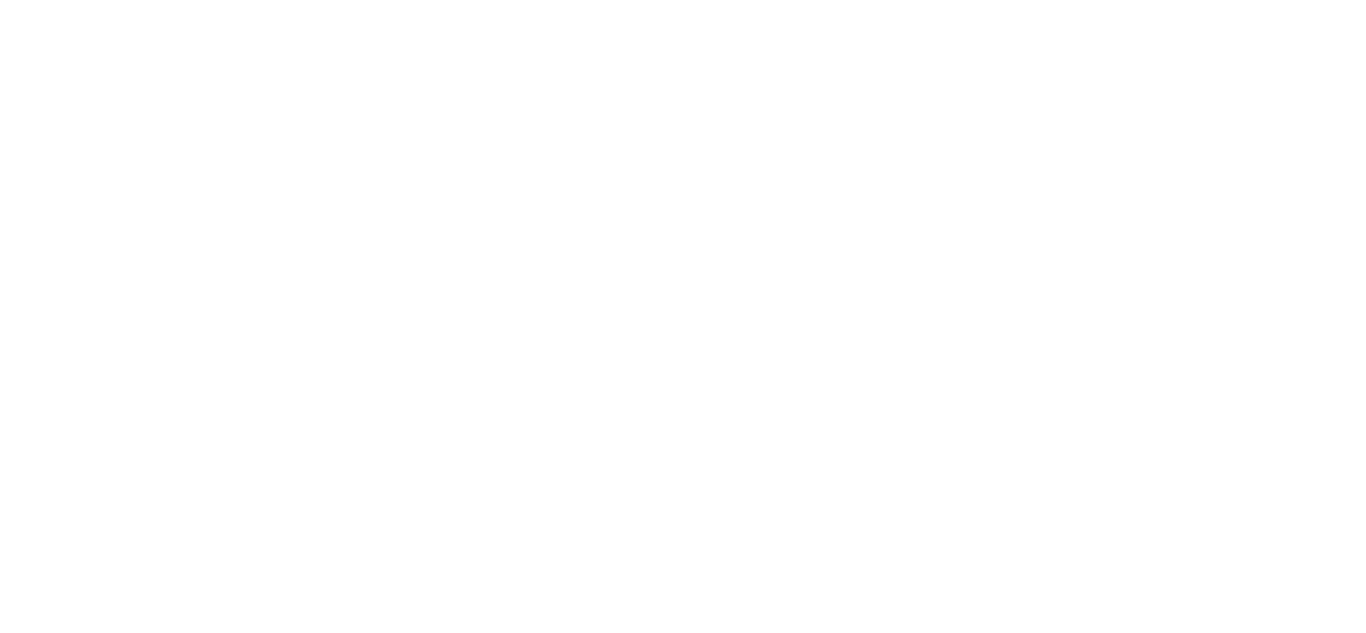 click at bounding box center [0, 0] 